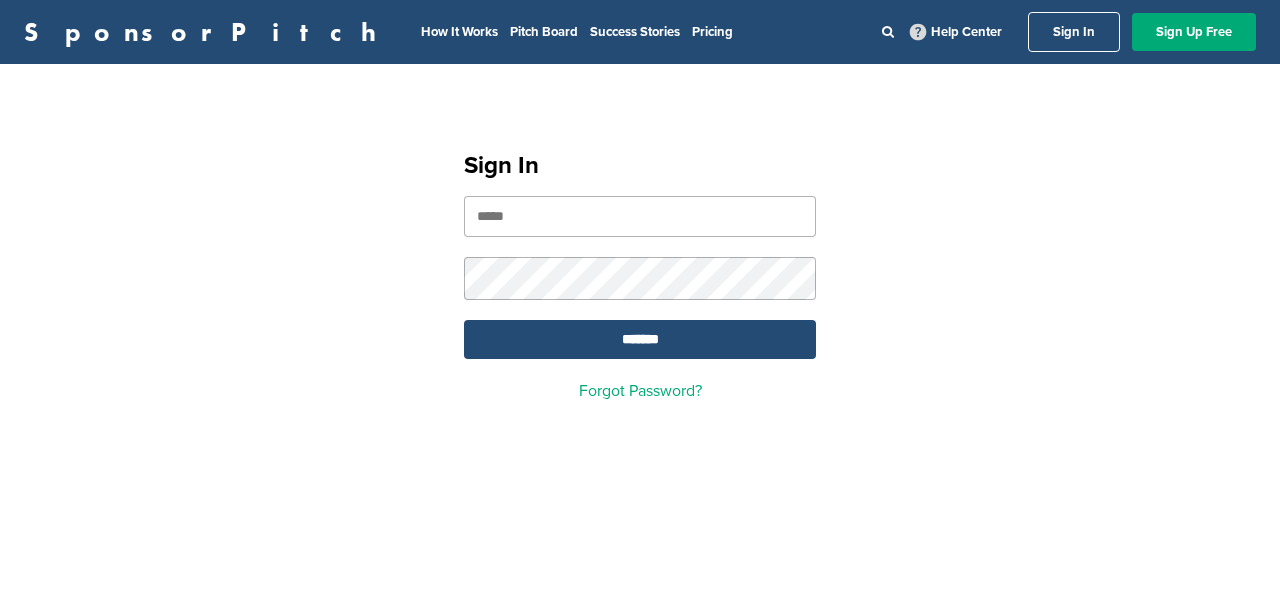scroll, scrollTop: 0, scrollLeft: 0, axis: both 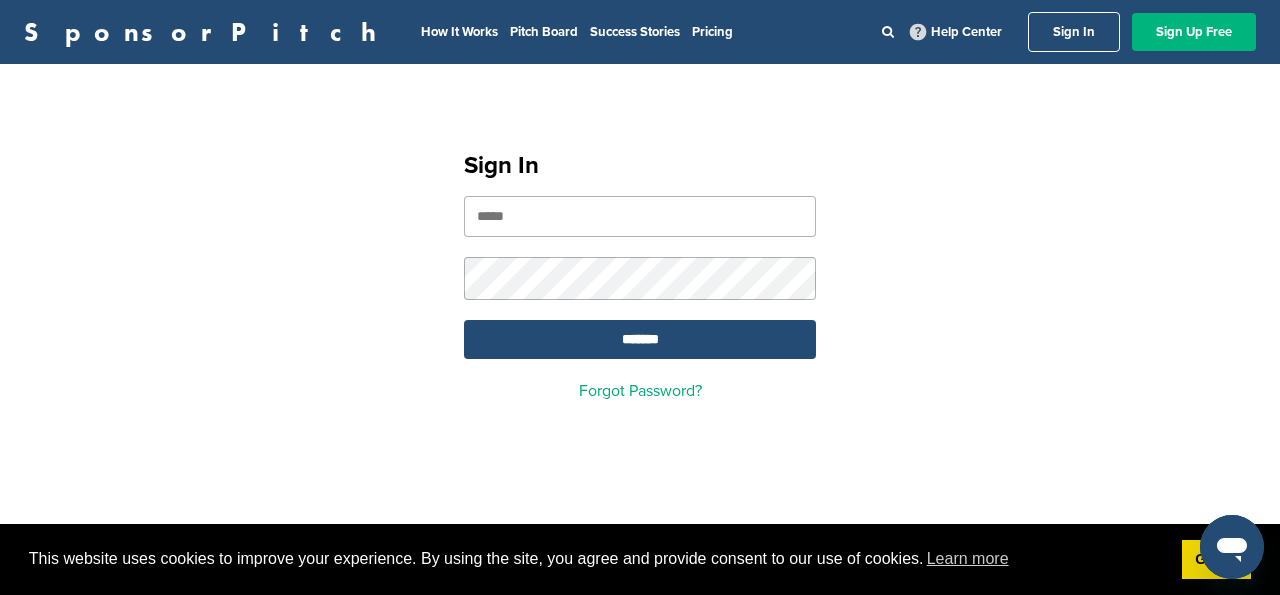 click on "Sign Up Free" at bounding box center [1194, 32] 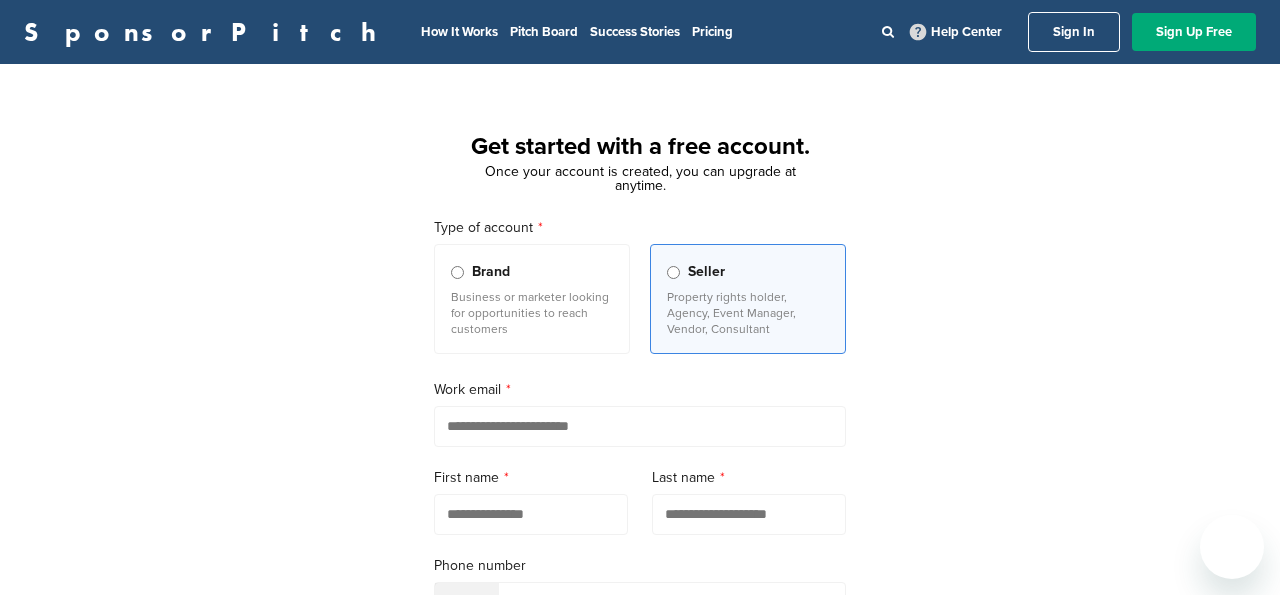 scroll, scrollTop: 0, scrollLeft: 0, axis: both 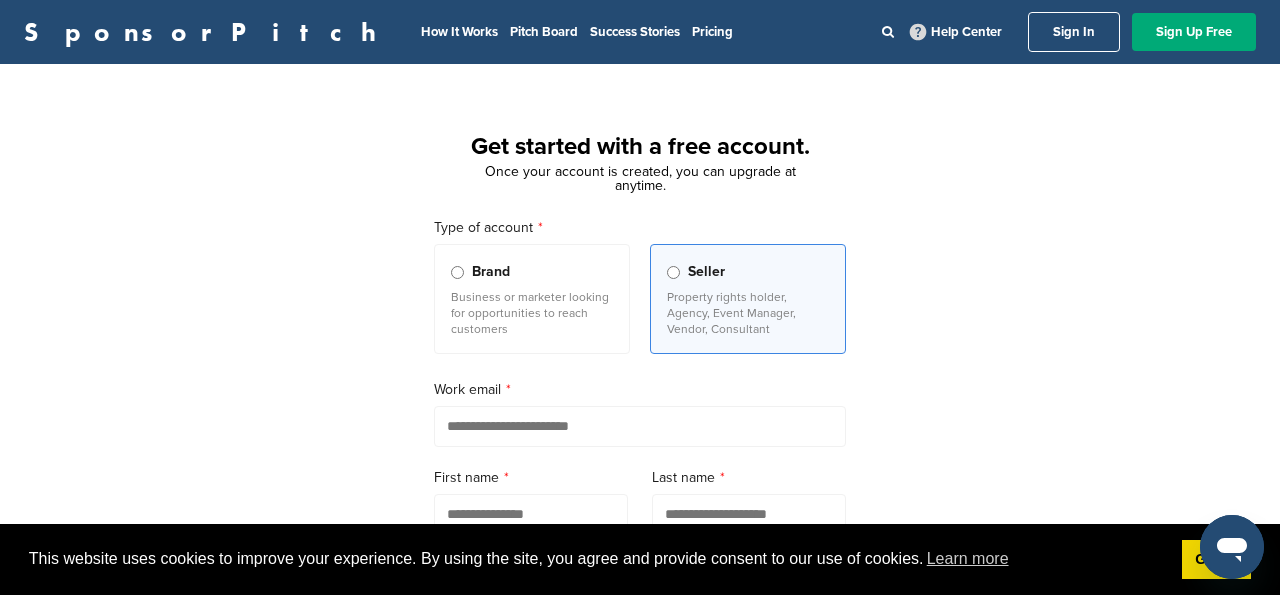 click on "Sign In" at bounding box center (1074, 32) 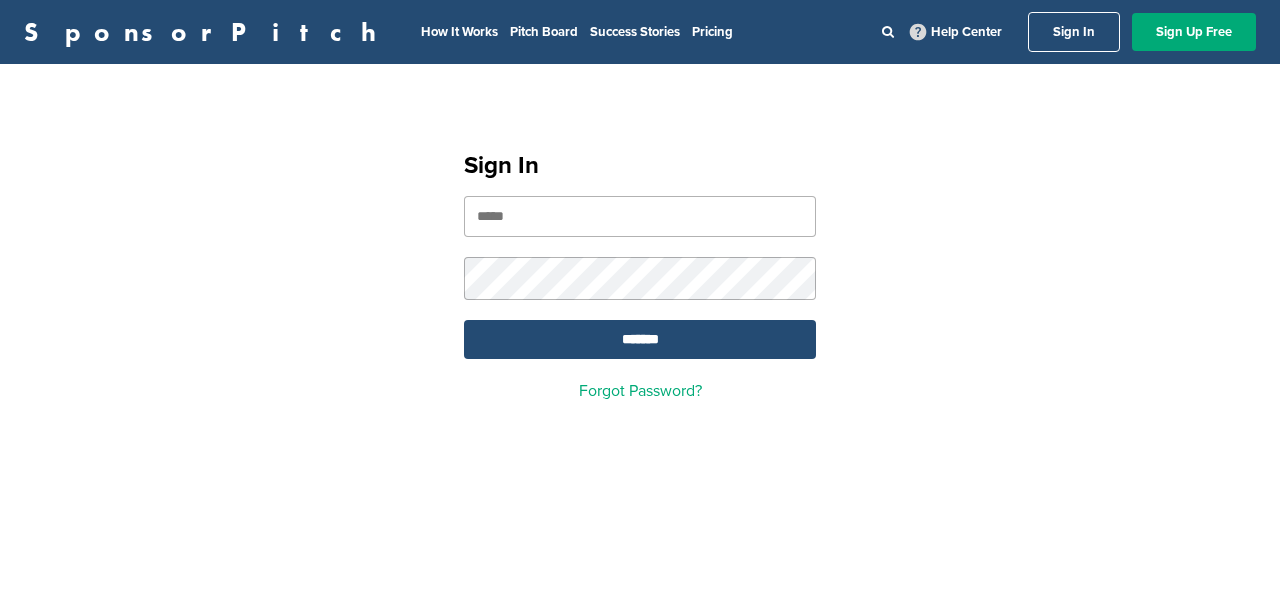 scroll, scrollTop: 0, scrollLeft: 0, axis: both 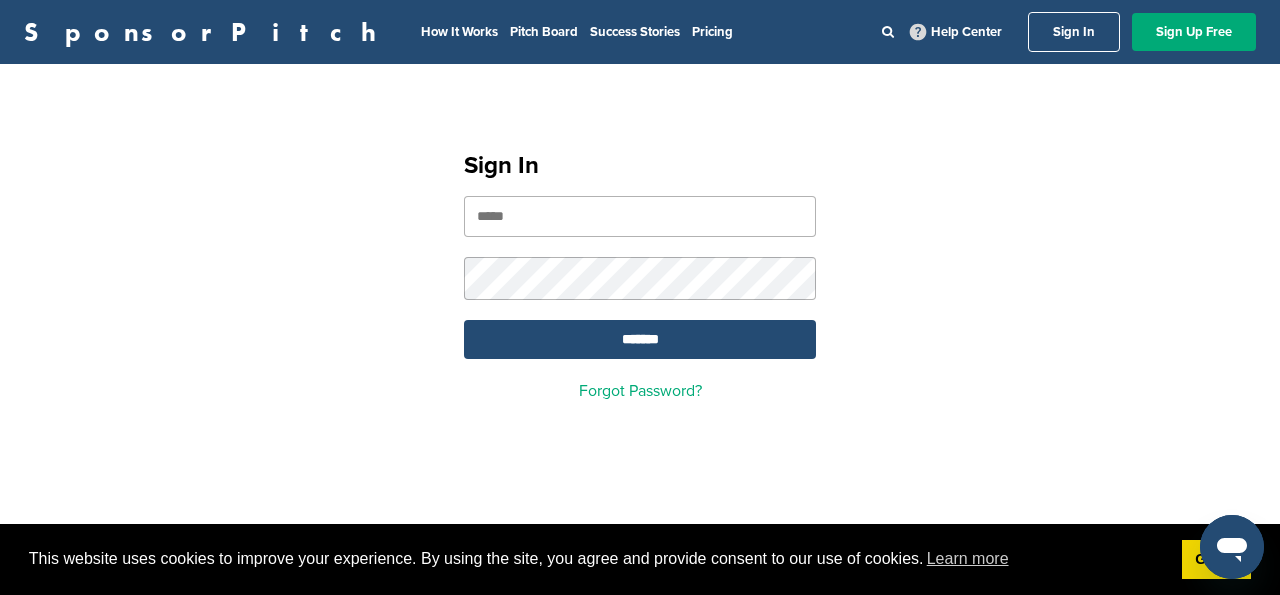 type on "**********" 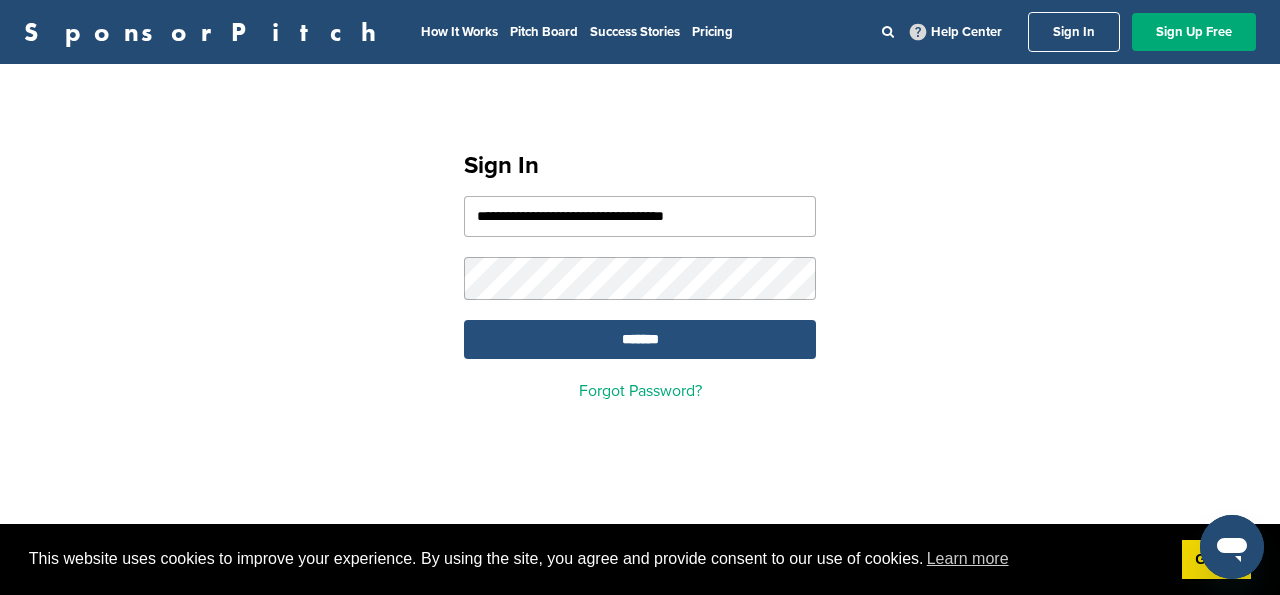 click on "*******" at bounding box center (640, 339) 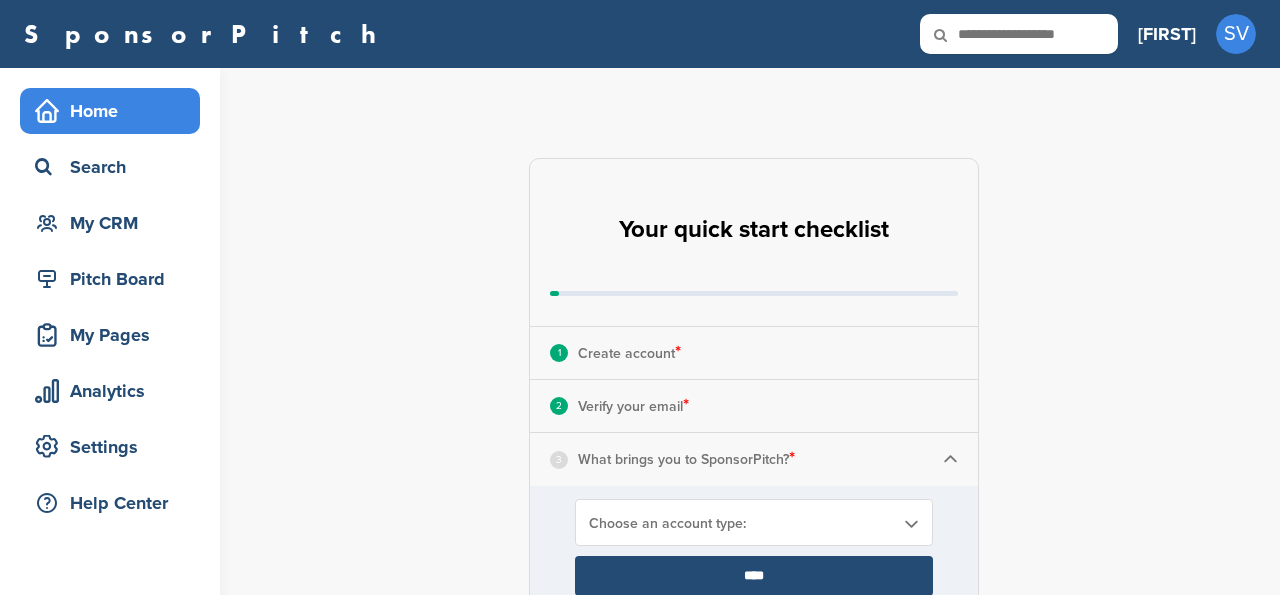 scroll, scrollTop: 0, scrollLeft: 0, axis: both 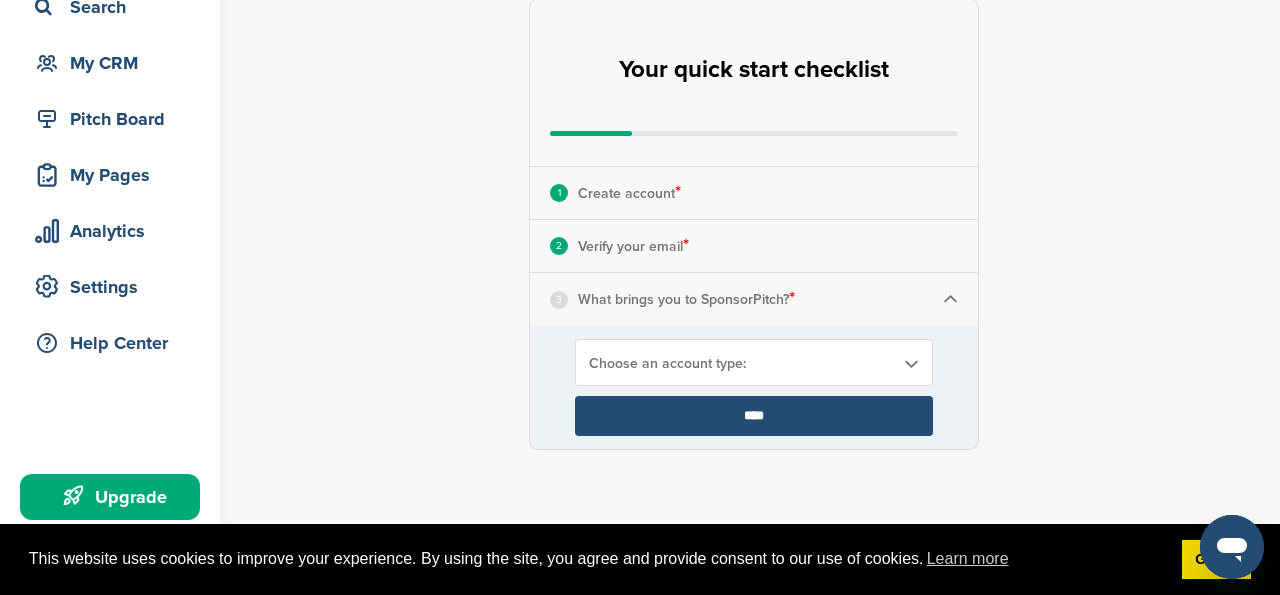 click on "Choose an account type:" at bounding box center (741, 363) 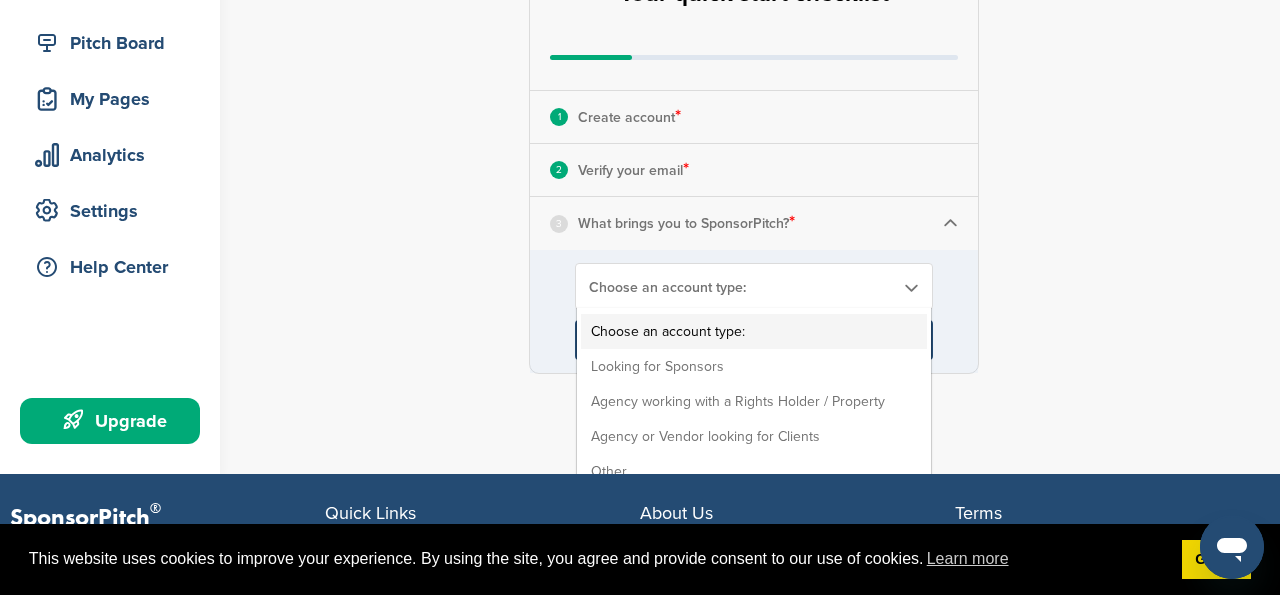 scroll, scrollTop: 240, scrollLeft: 0, axis: vertical 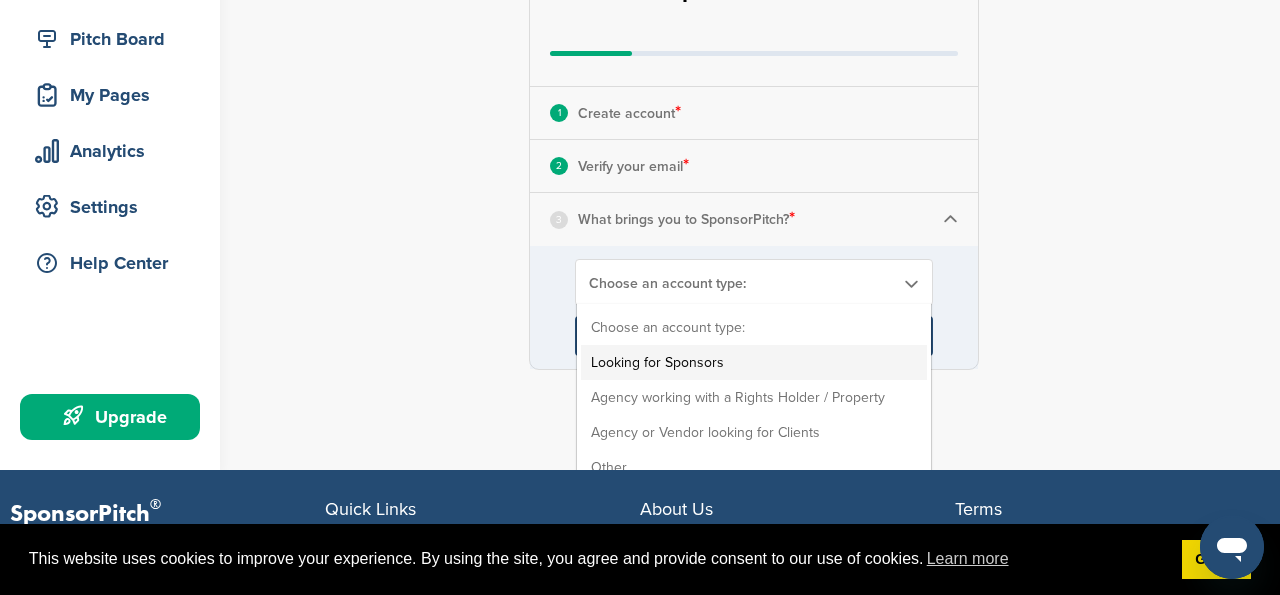 click on "Looking for Sponsors" at bounding box center (754, 362) 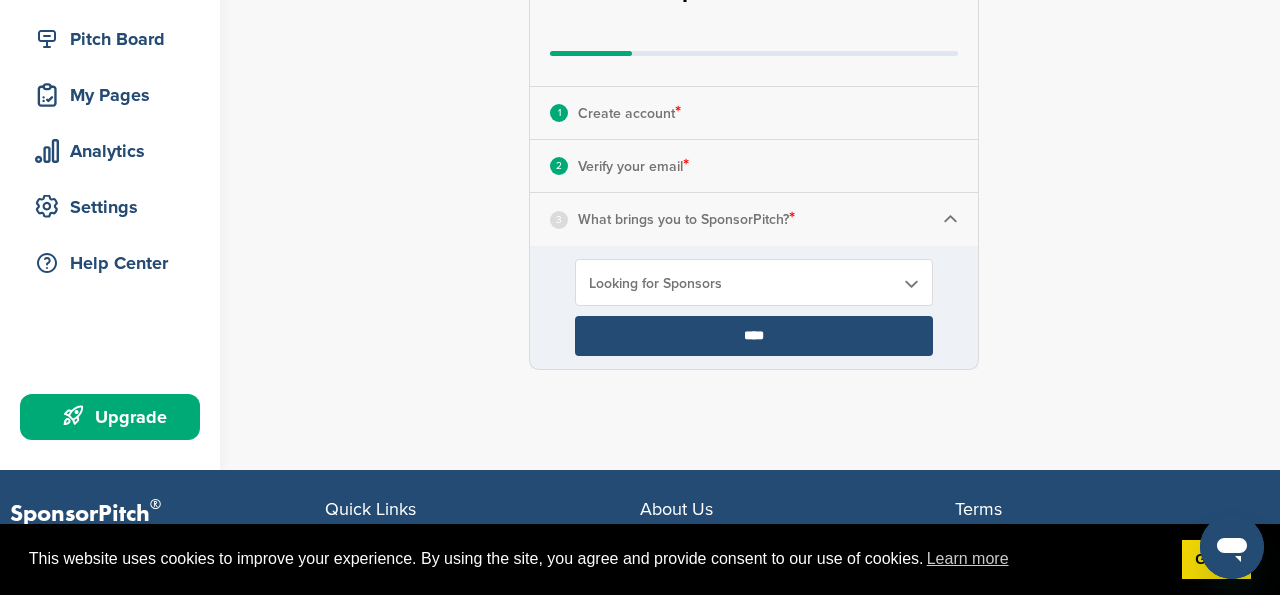 click on "****" at bounding box center (754, 336) 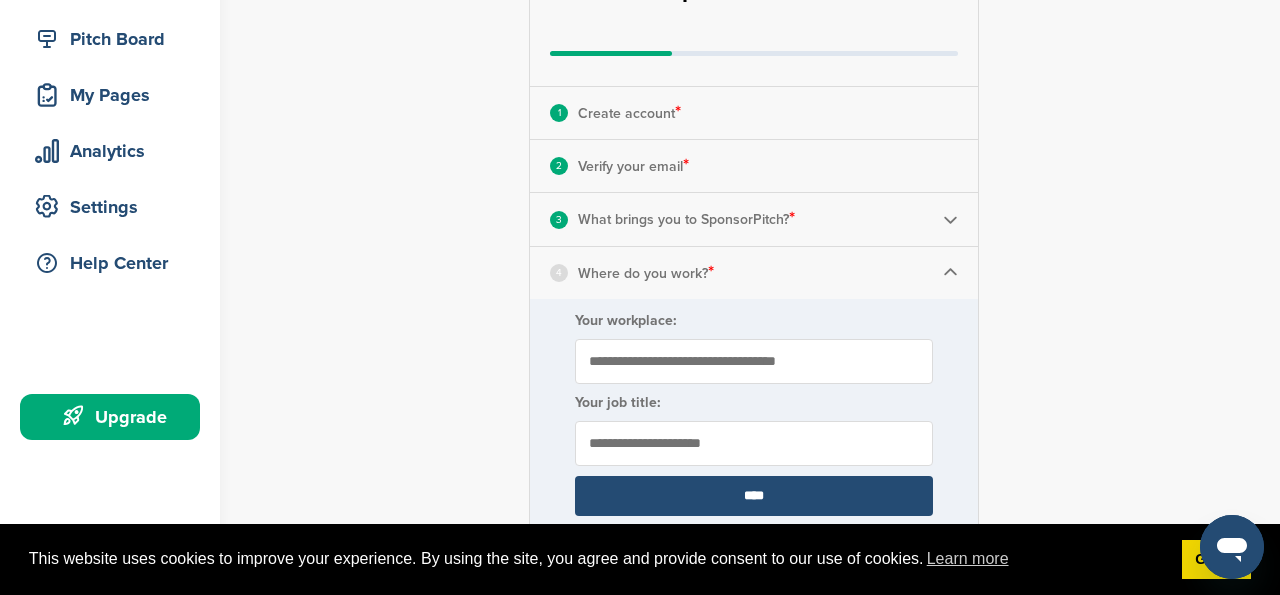 scroll, scrollTop: 338, scrollLeft: 0, axis: vertical 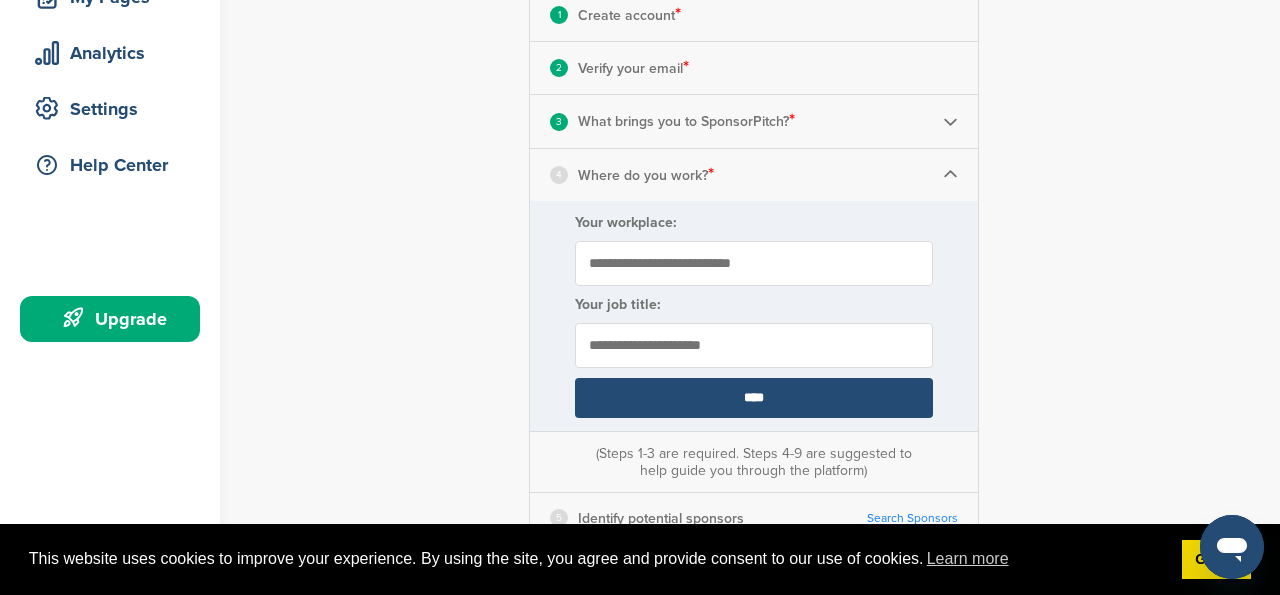 type on "**********" 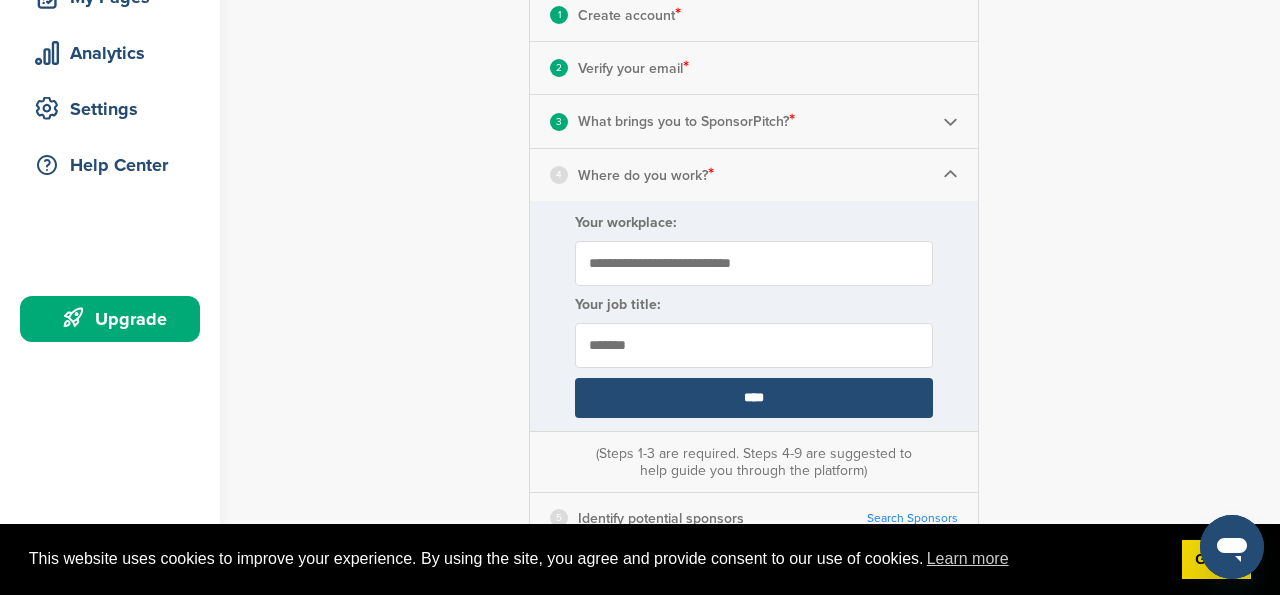type on "*******" 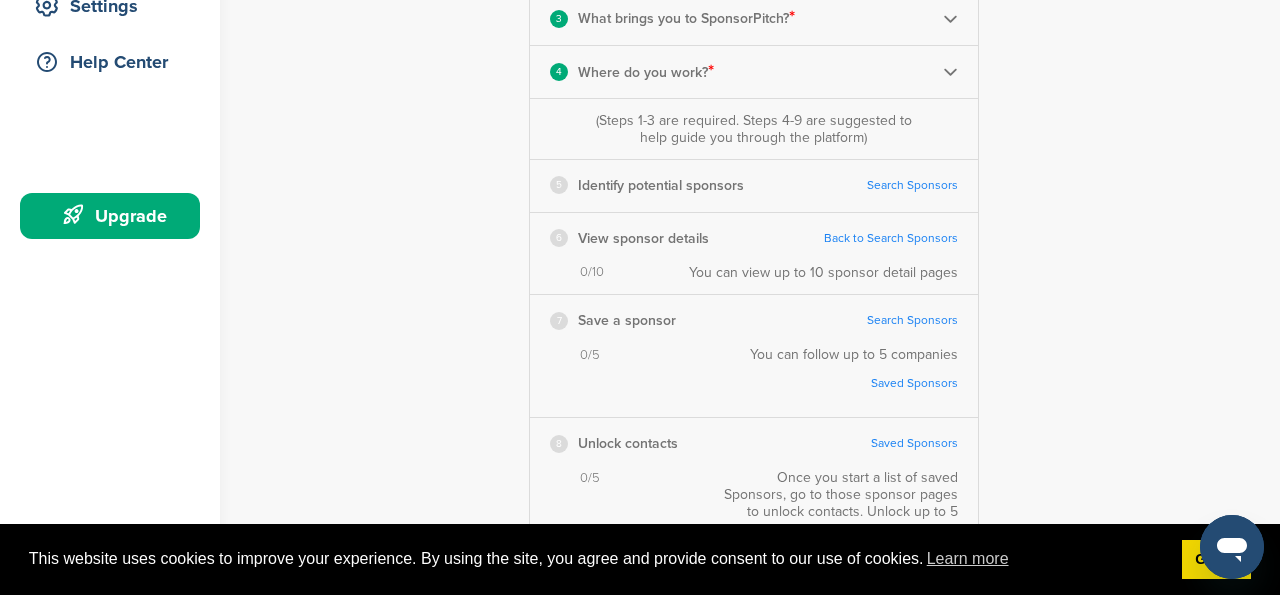 scroll, scrollTop: 443, scrollLeft: 0, axis: vertical 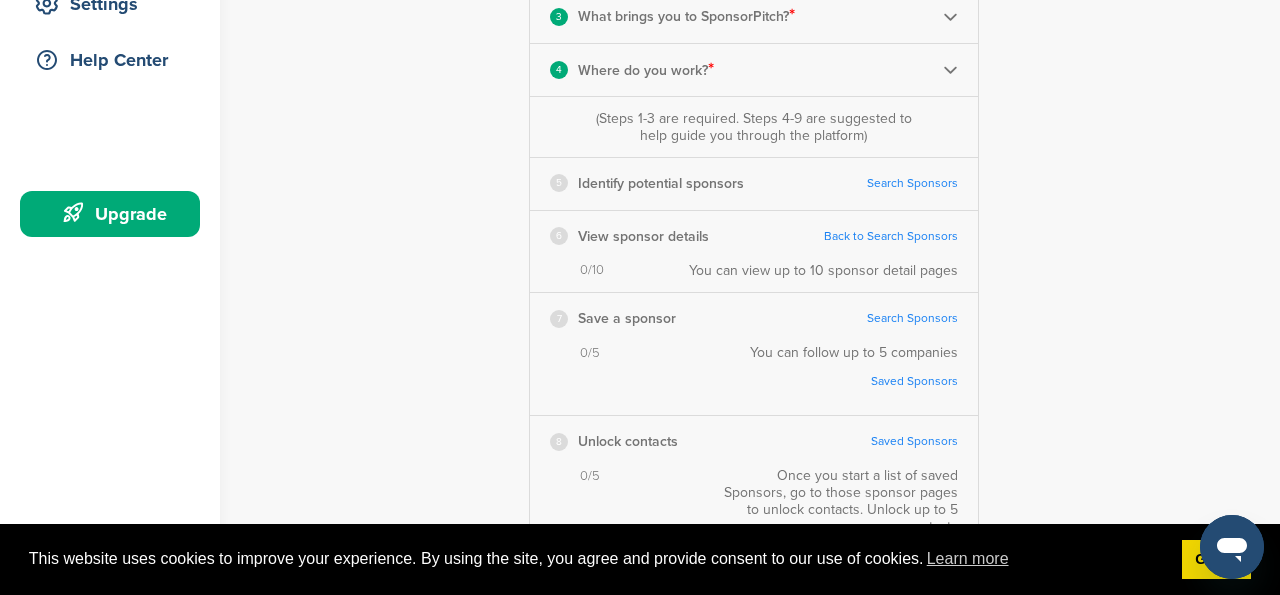 click on "Search Sponsors" at bounding box center (912, 183) 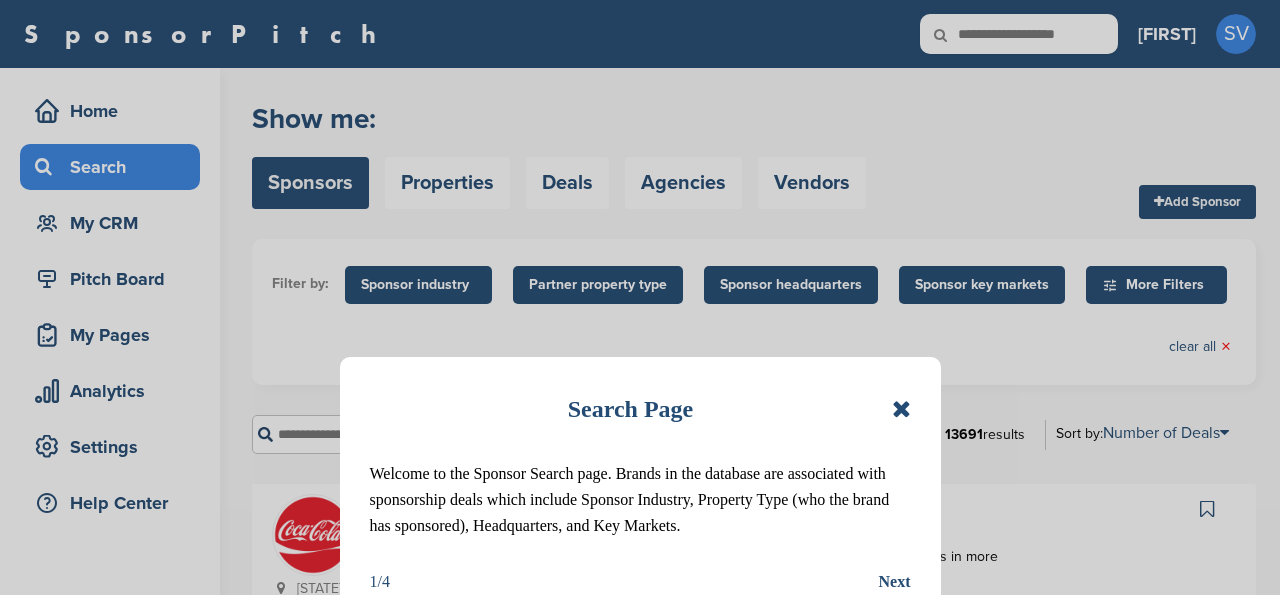scroll, scrollTop: 0, scrollLeft: 0, axis: both 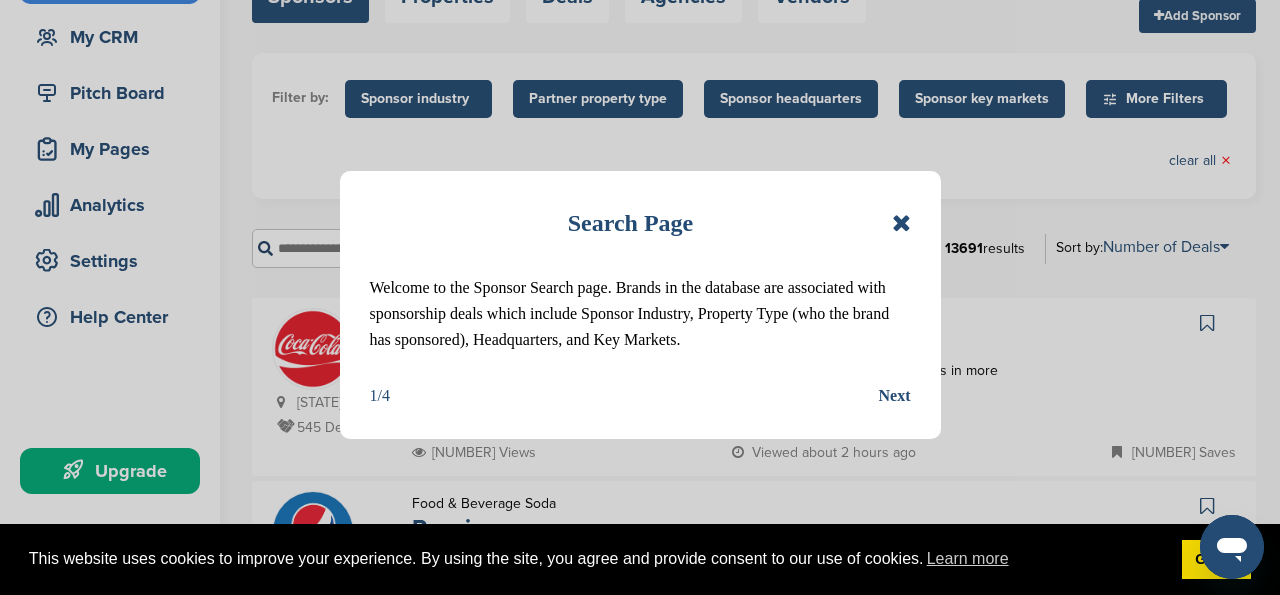 click on "Next" at bounding box center [895, 396] 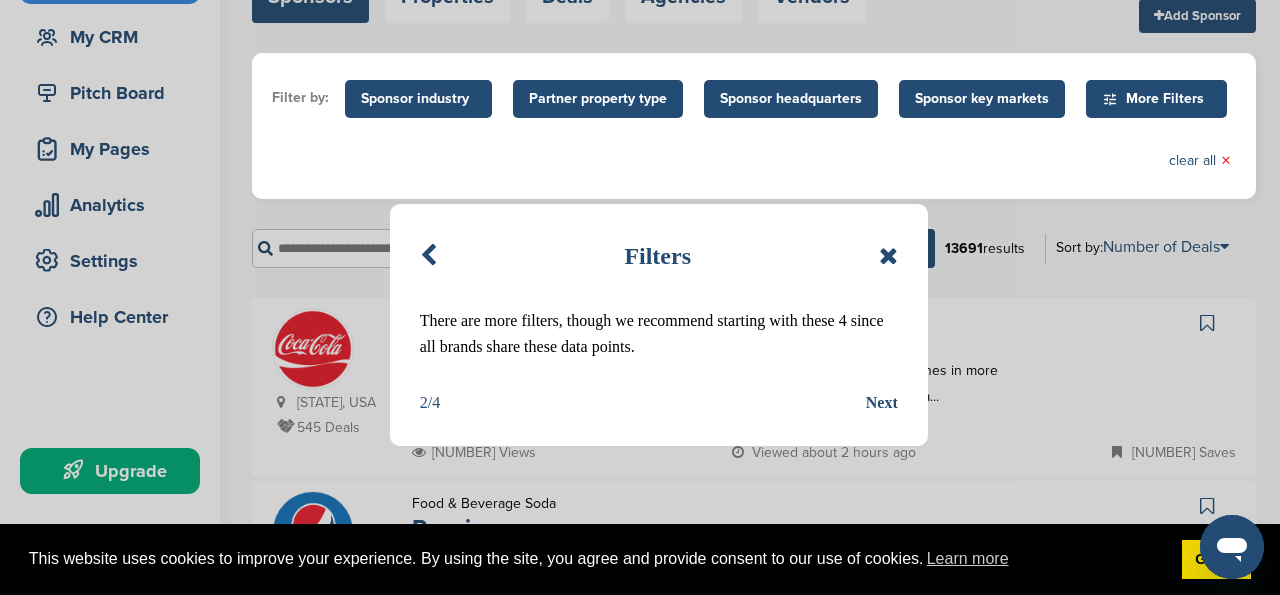 click on "Next" at bounding box center [882, 403] 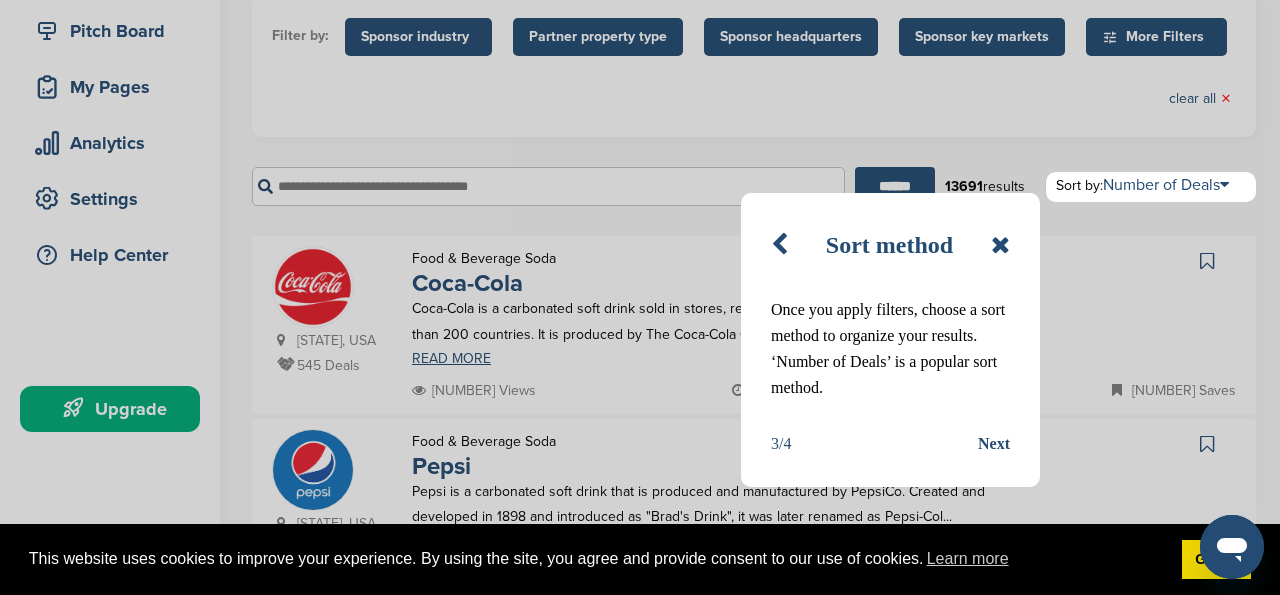 scroll, scrollTop: 250, scrollLeft: 0, axis: vertical 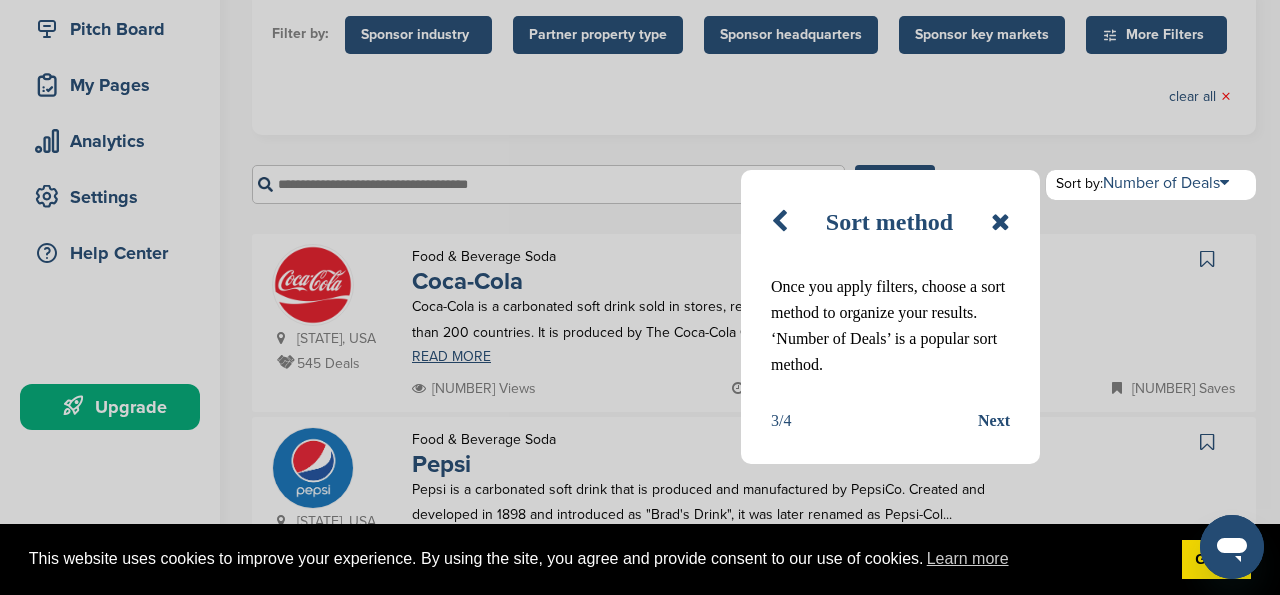 click on "Next" at bounding box center [994, 421] 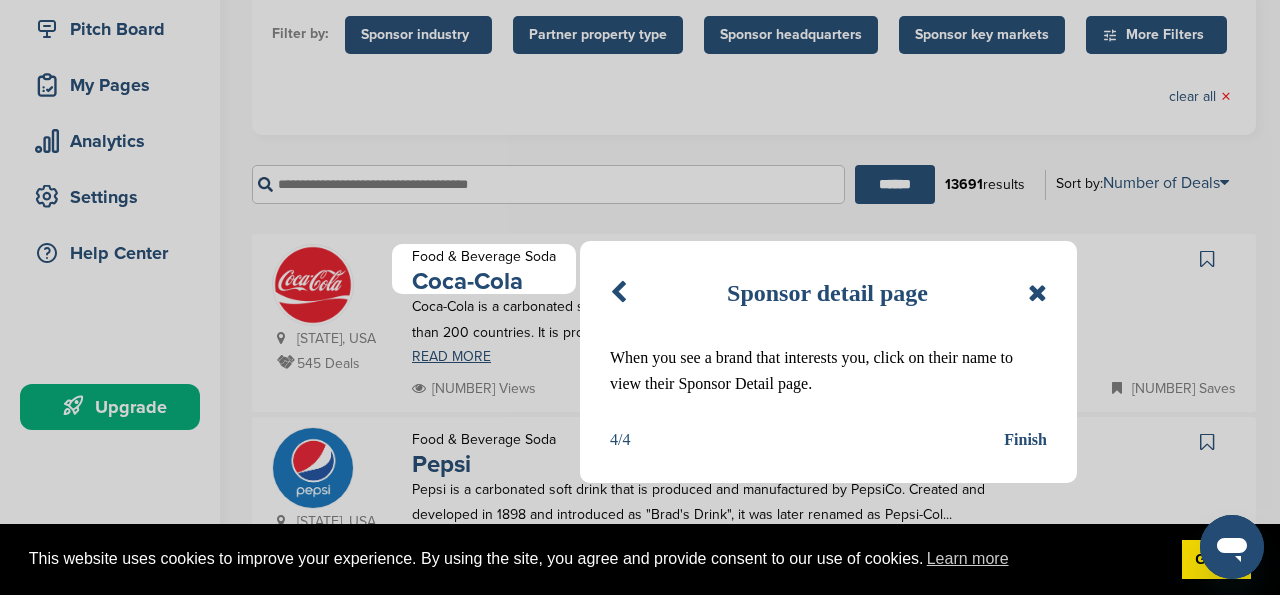 click on "Finish" at bounding box center [1025, 440] 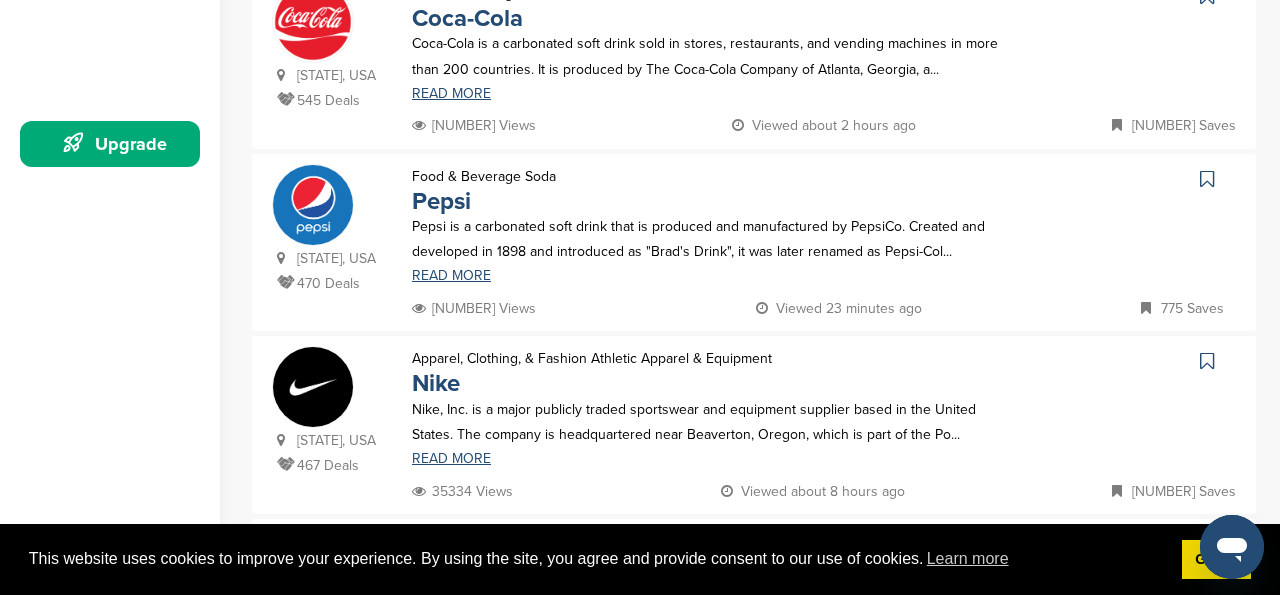 scroll, scrollTop: 0, scrollLeft: 0, axis: both 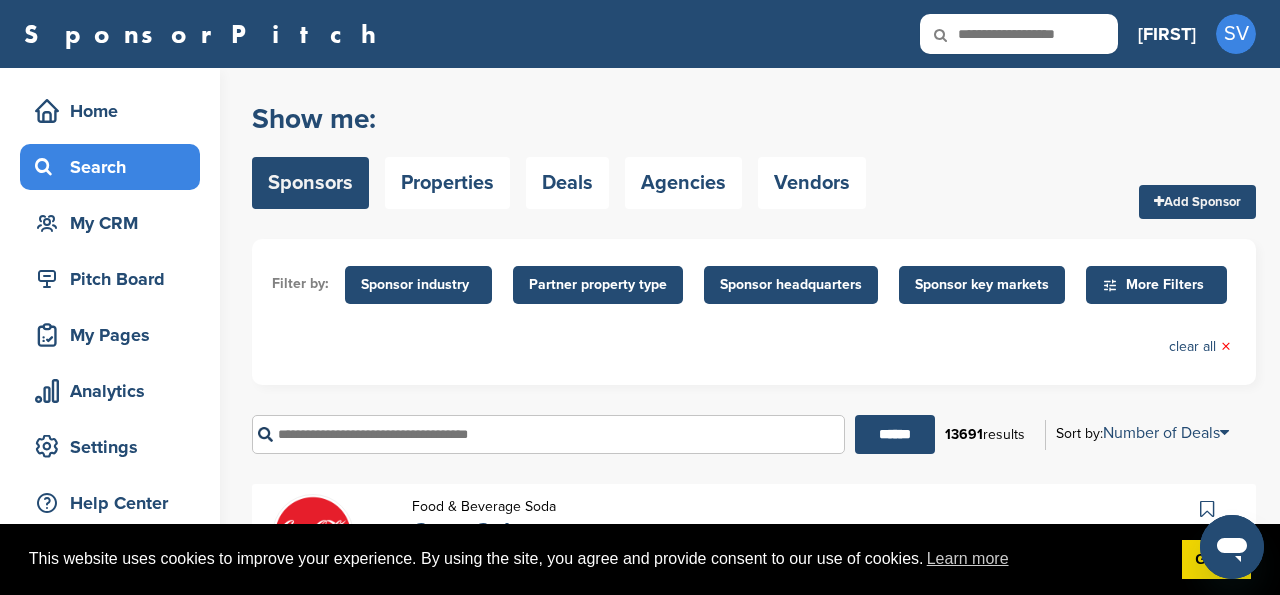 click at bounding box center [548, 434] 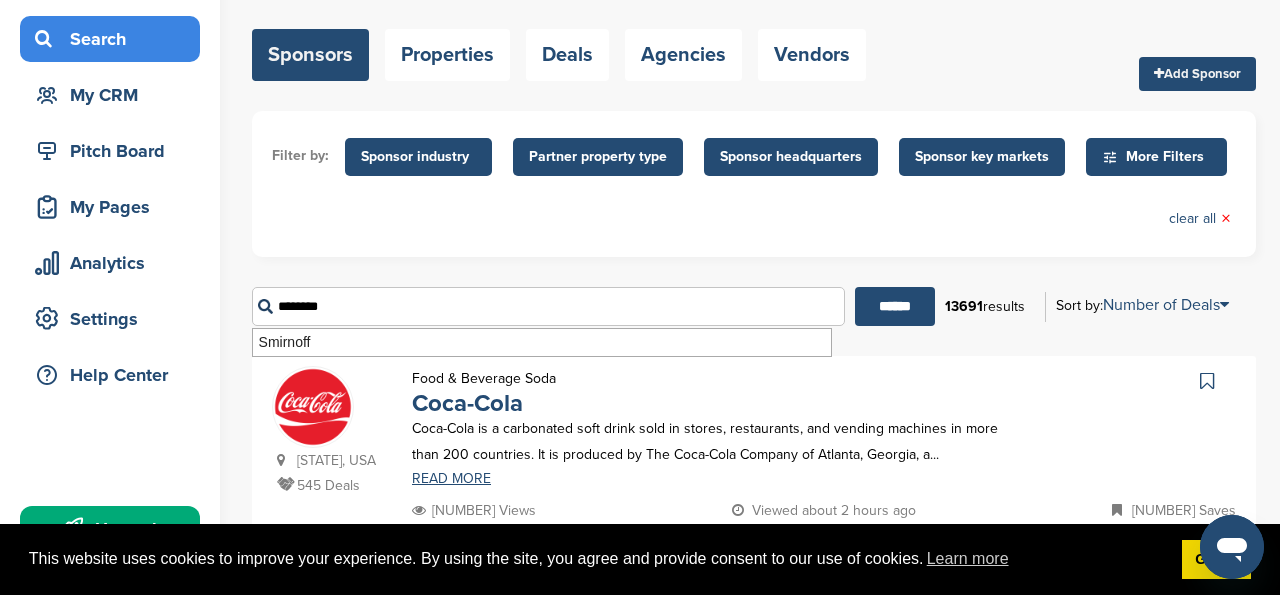 scroll, scrollTop: 130, scrollLeft: 0, axis: vertical 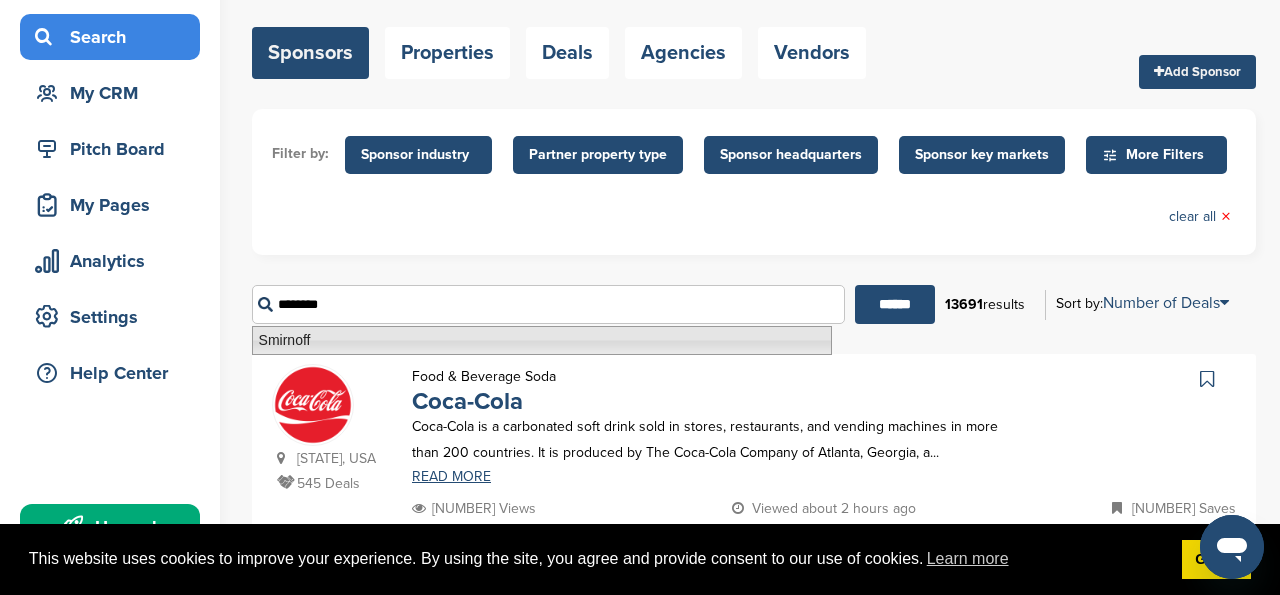 click on "Smirnoff" at bounding box center [542, 340] 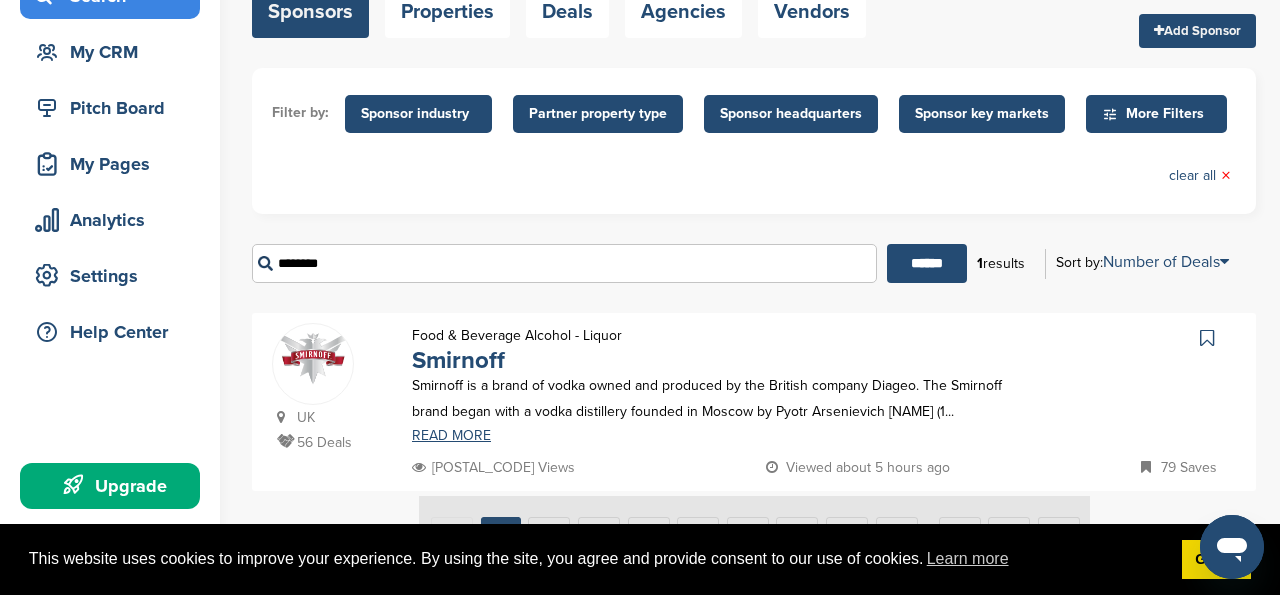 scroll, scrollTop: 169, scrollLeft: 0, axis: vertical 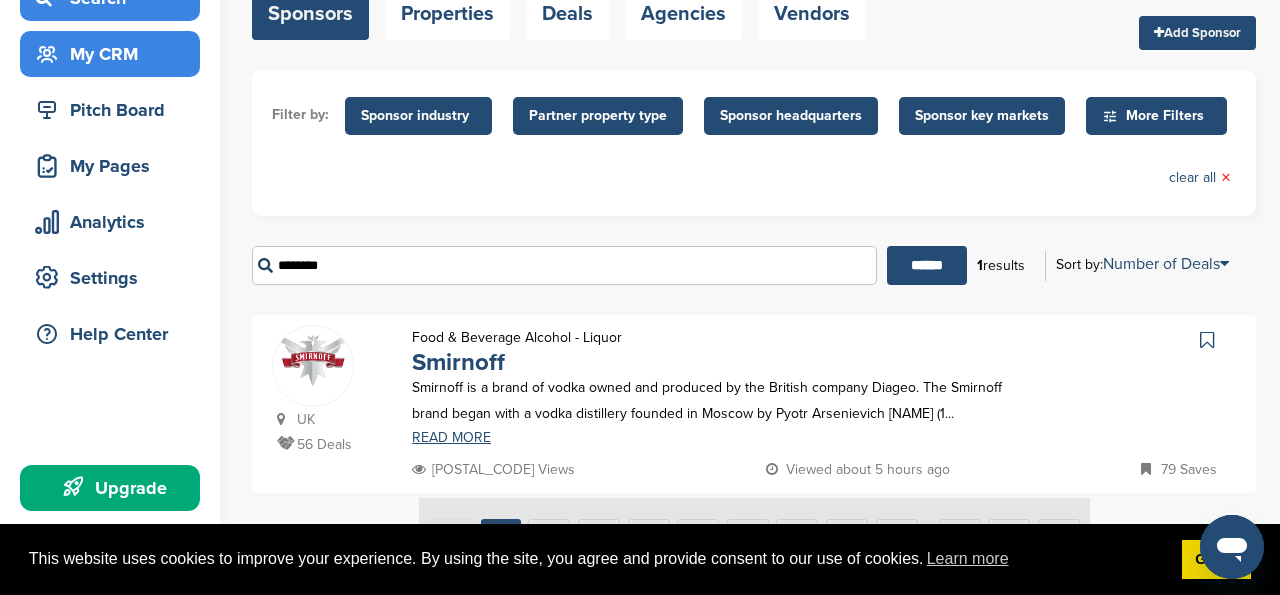 type on "********" 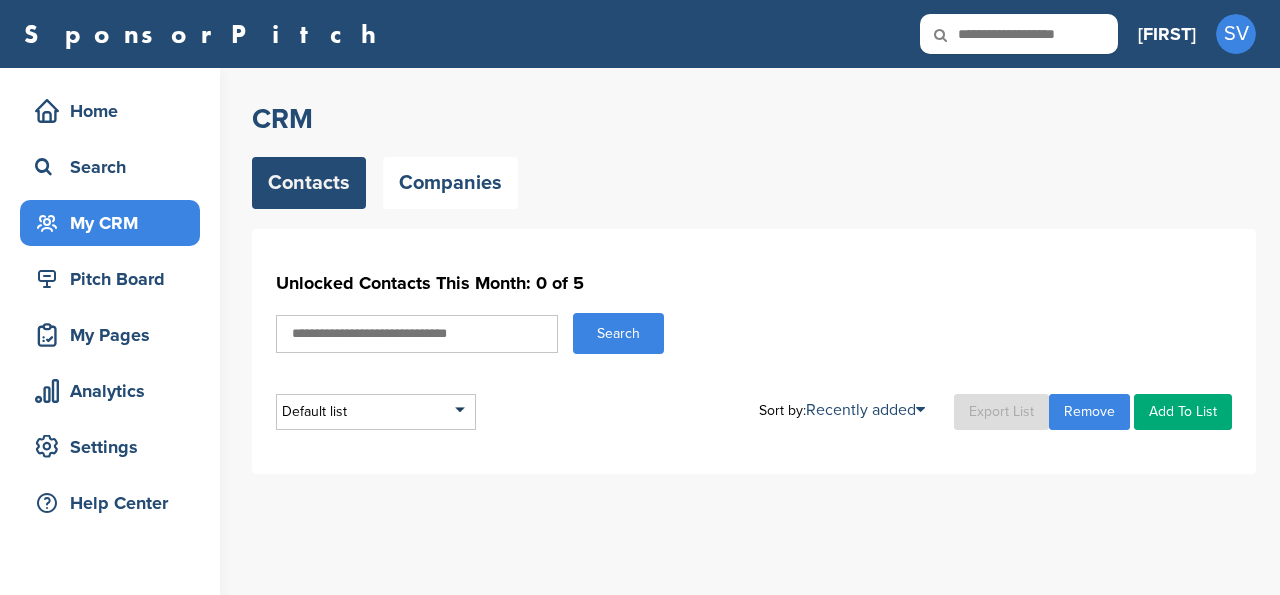 scroll, scrollTop: 0, scrollLeft: 0, axis: both 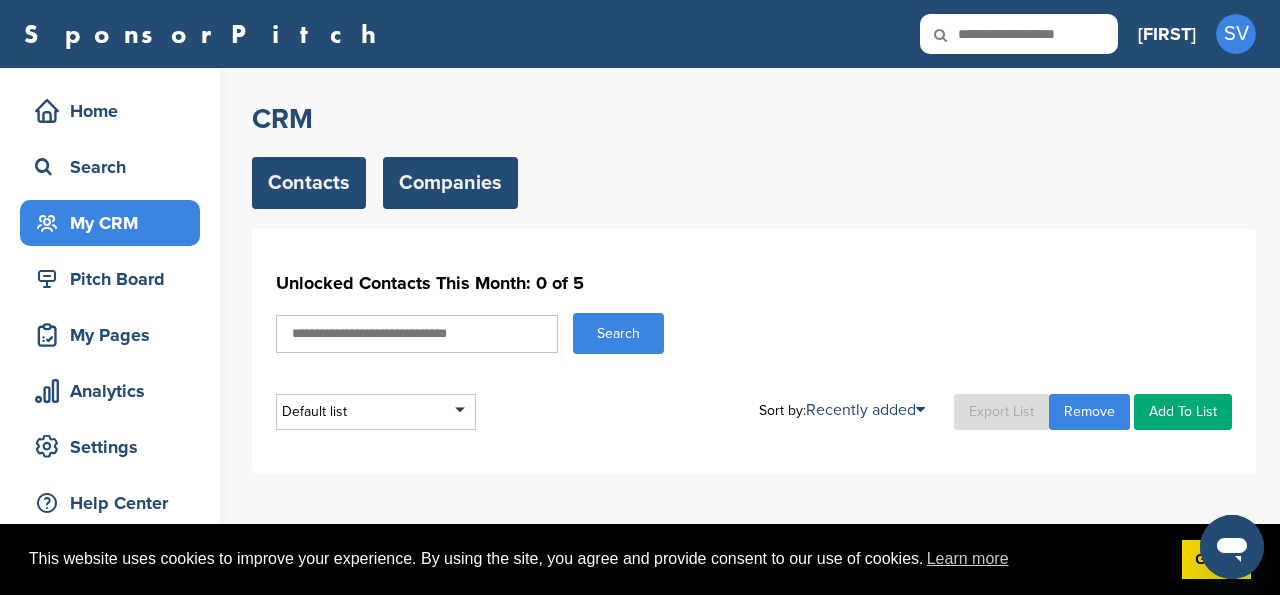 click on "Companies" at bounding box center [450, 183] 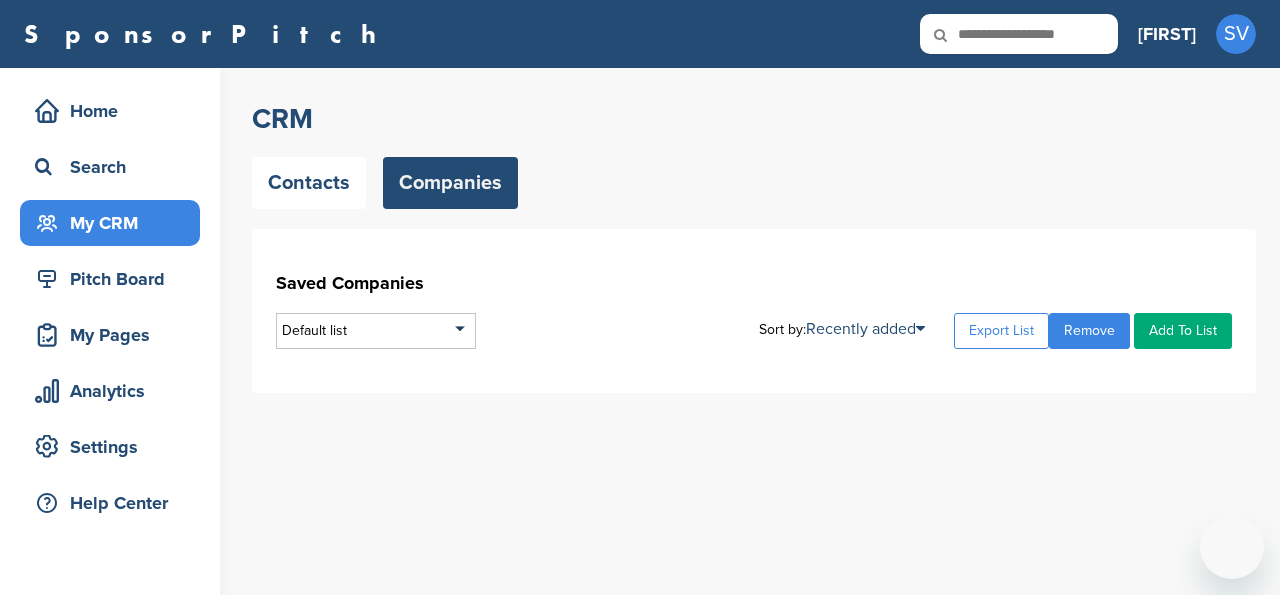 scroll, scrollTop: 0, scrollLeft: 0, axis: both 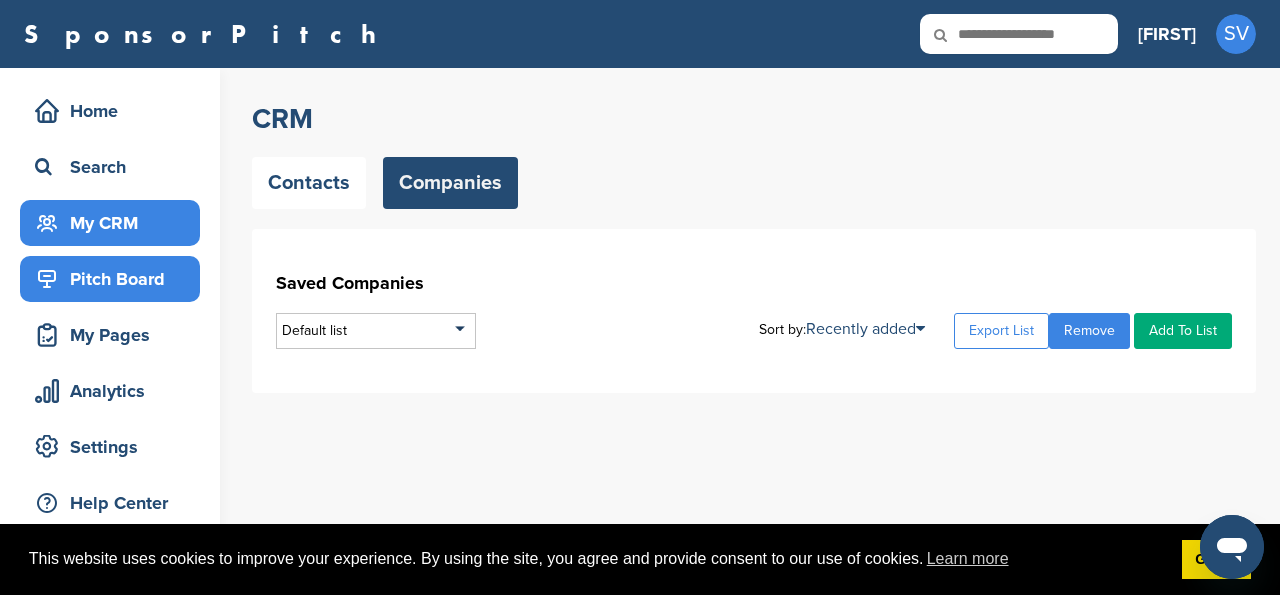 click on "Pitch Board" at bounding box center [115, 279] 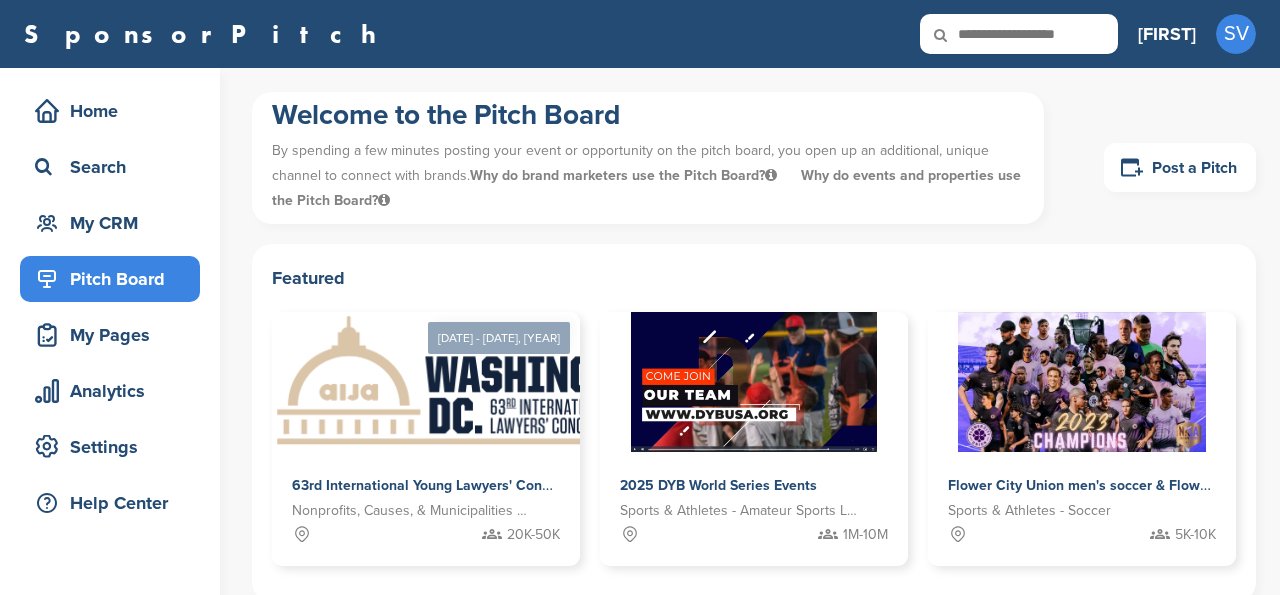 scroll, scrollTop: 0, scrollLeft: 0, axis: both 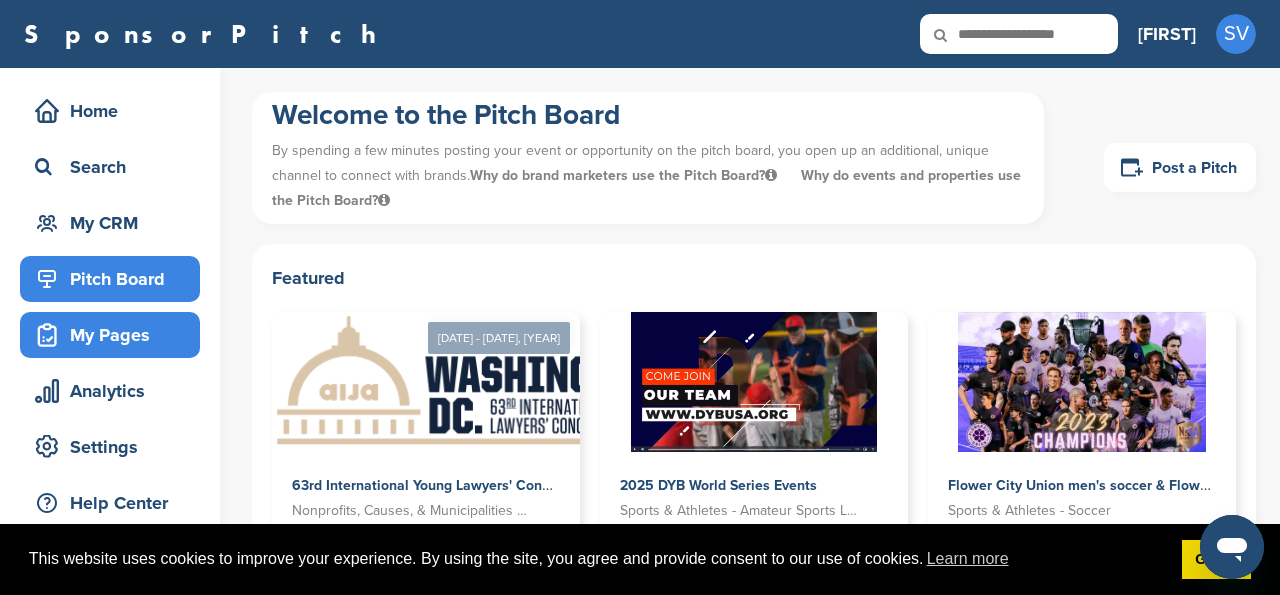 click on "My Pages" at bounding box center (115, 335) 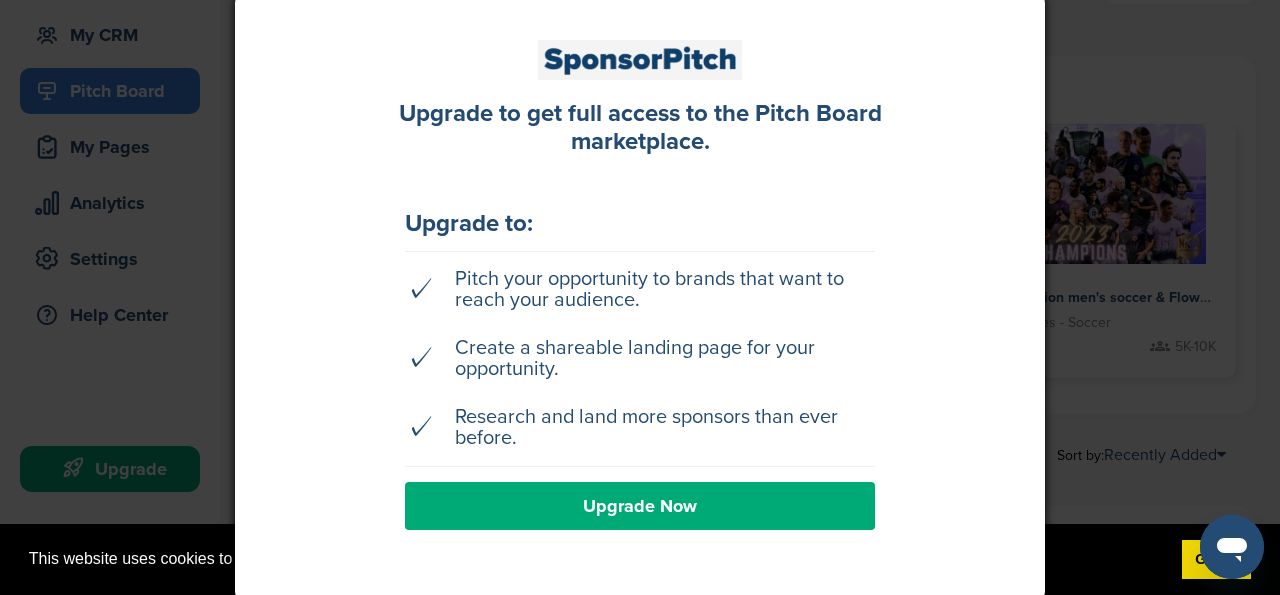 scroll, scrollTop: 192, scrollLeft: 0, axis: vertical 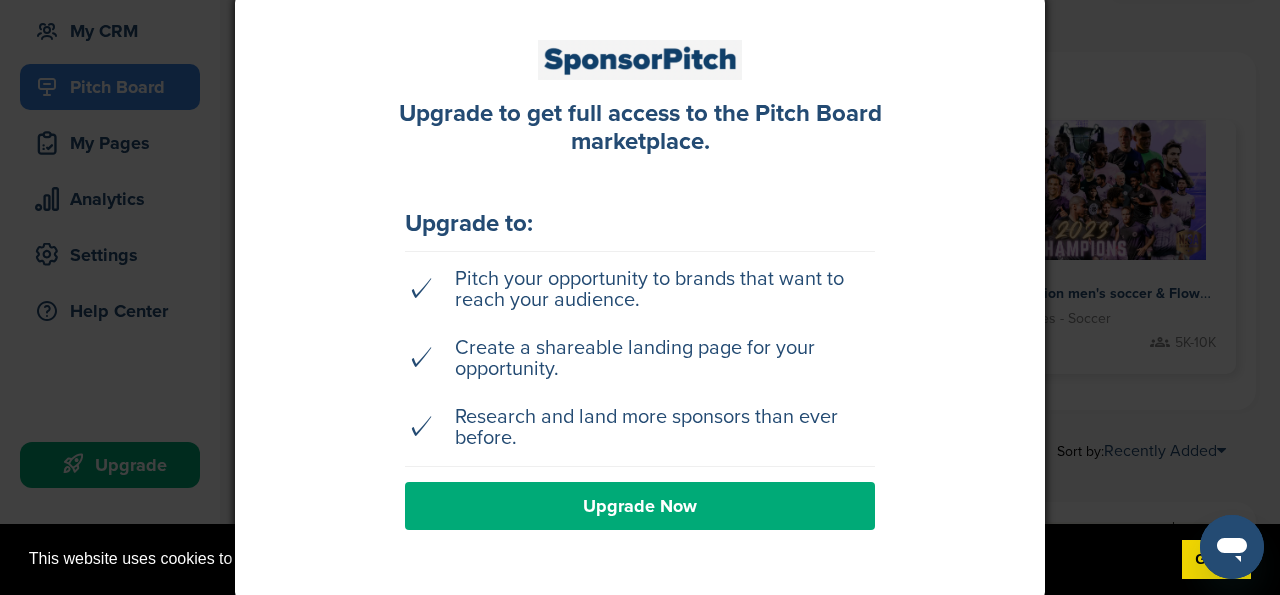 click at bounding box center [640, 297] 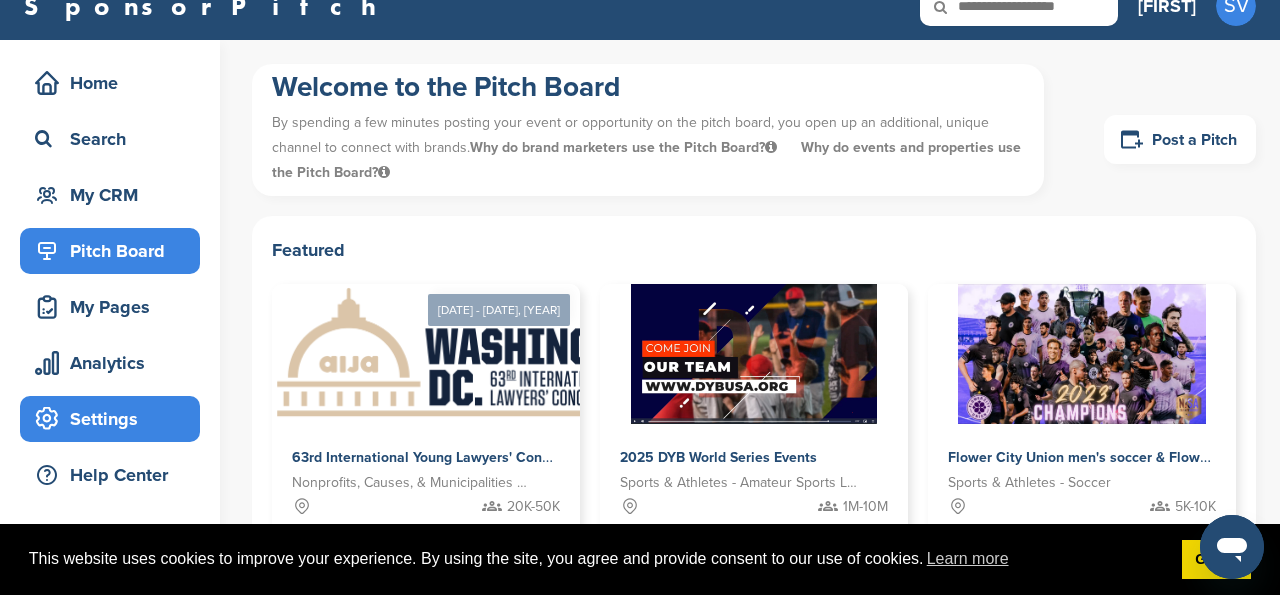 scroll, scrollTop: 0, scrollLeft: 0, axis: both 